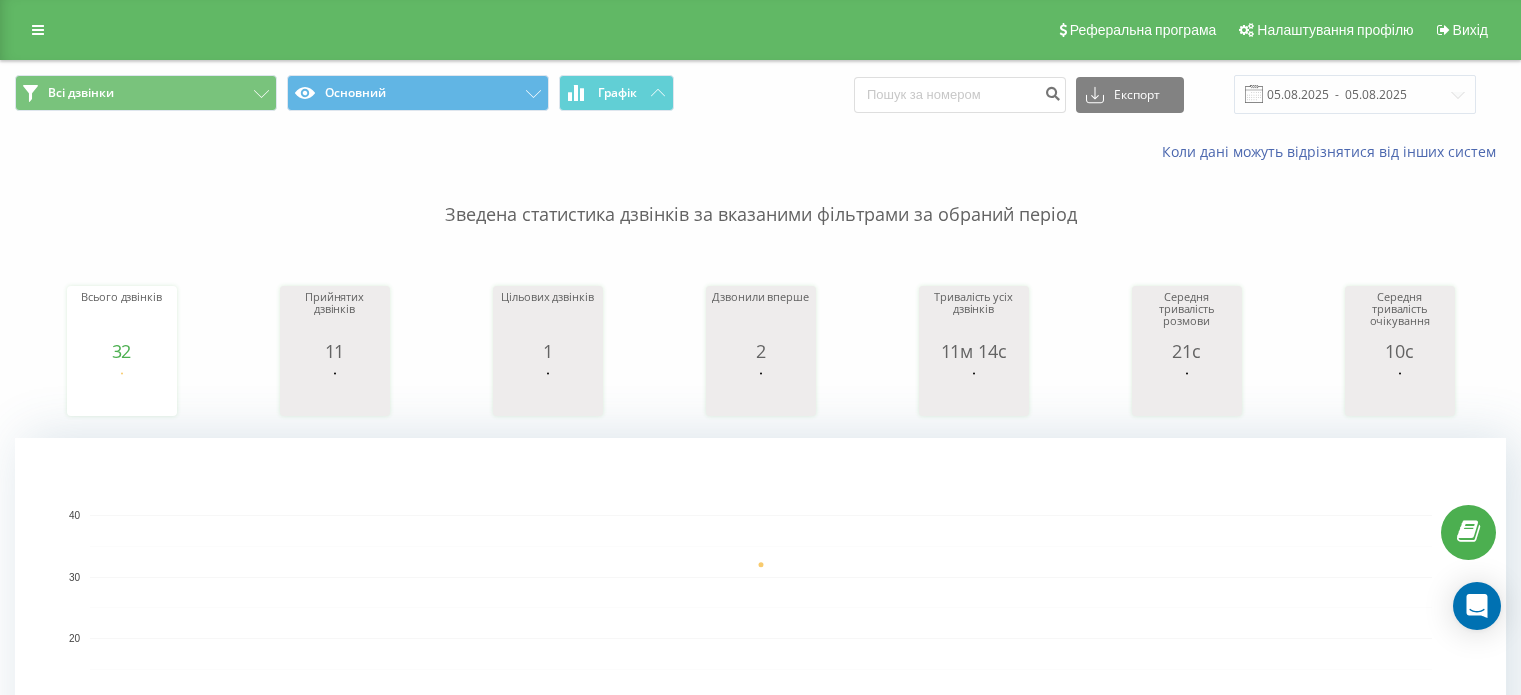 scroll, scrollTop: 0, scrollLeft: 0, axis: both 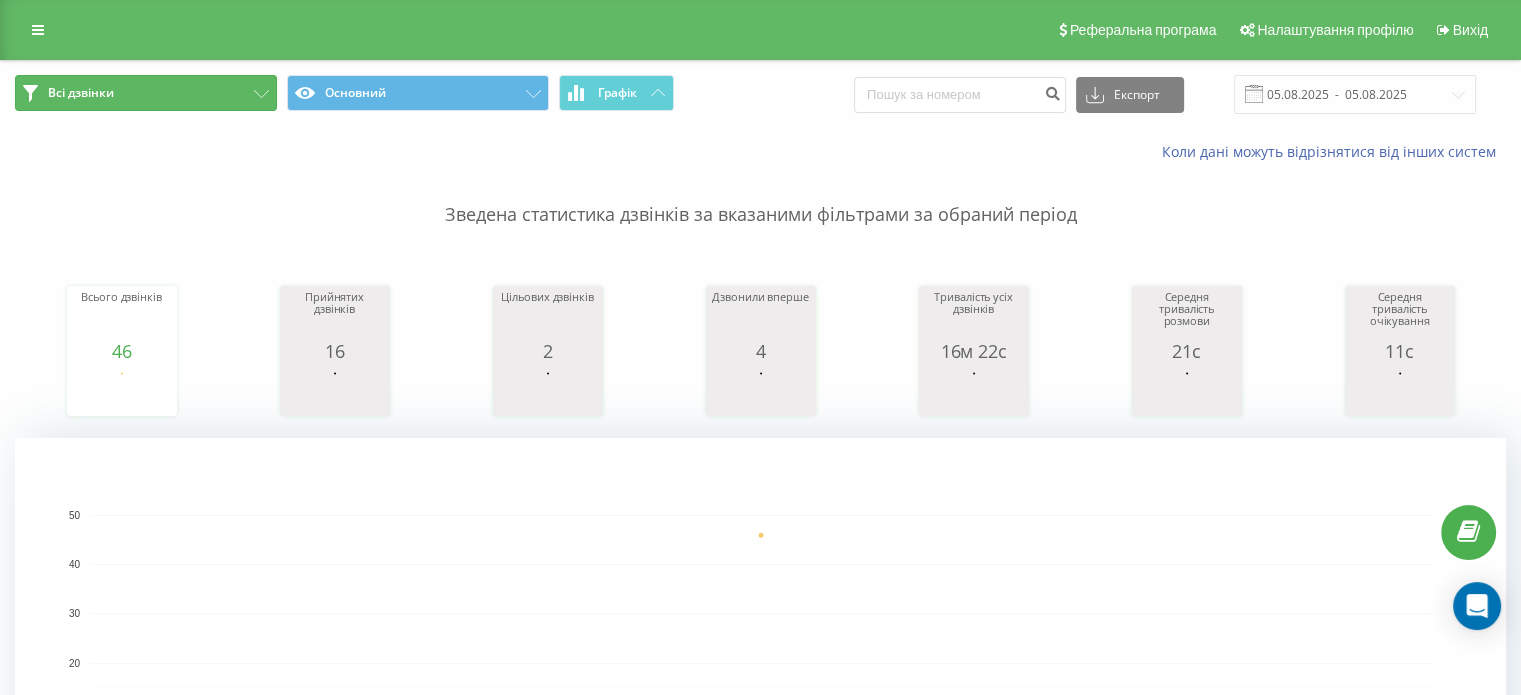 click on "Всі дзвінки" at bounding box center [146, 93] 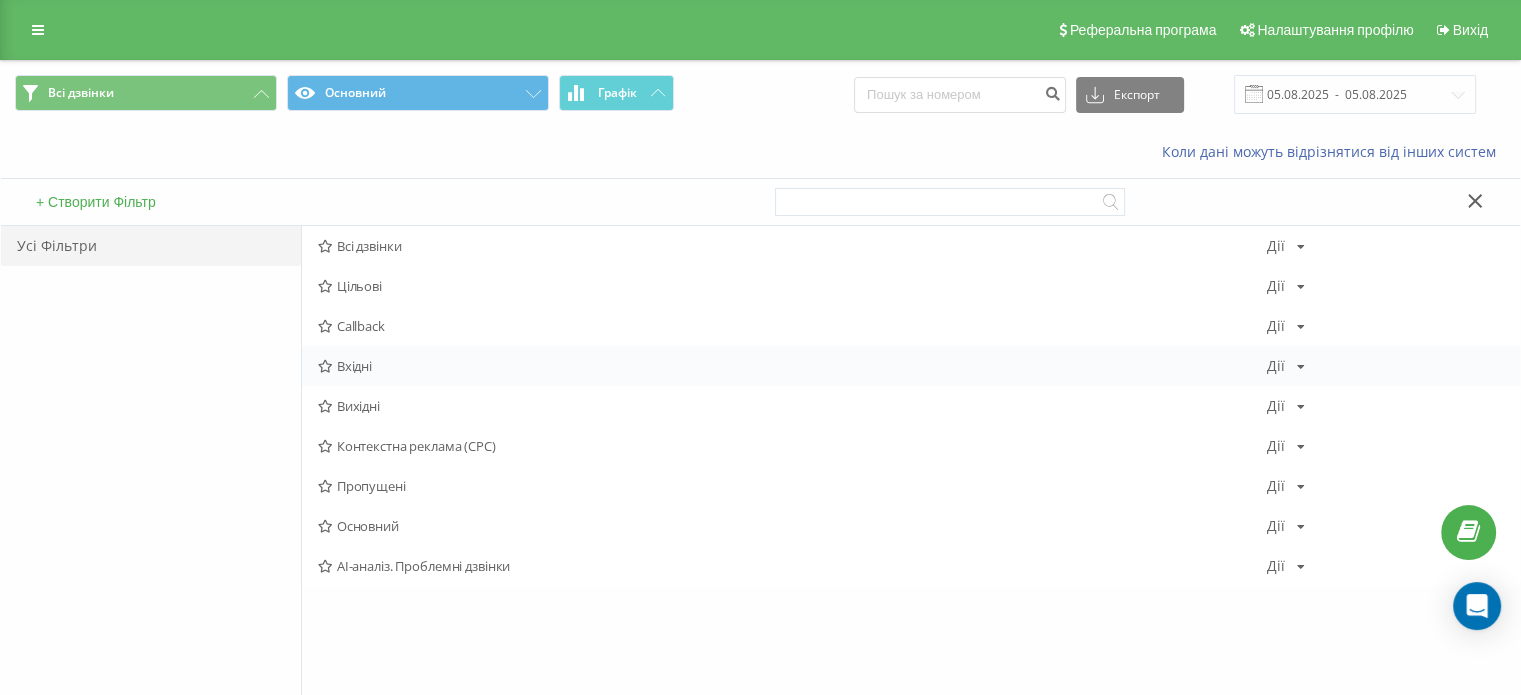 click on "Вхідні" at bounding box center (792, 366) 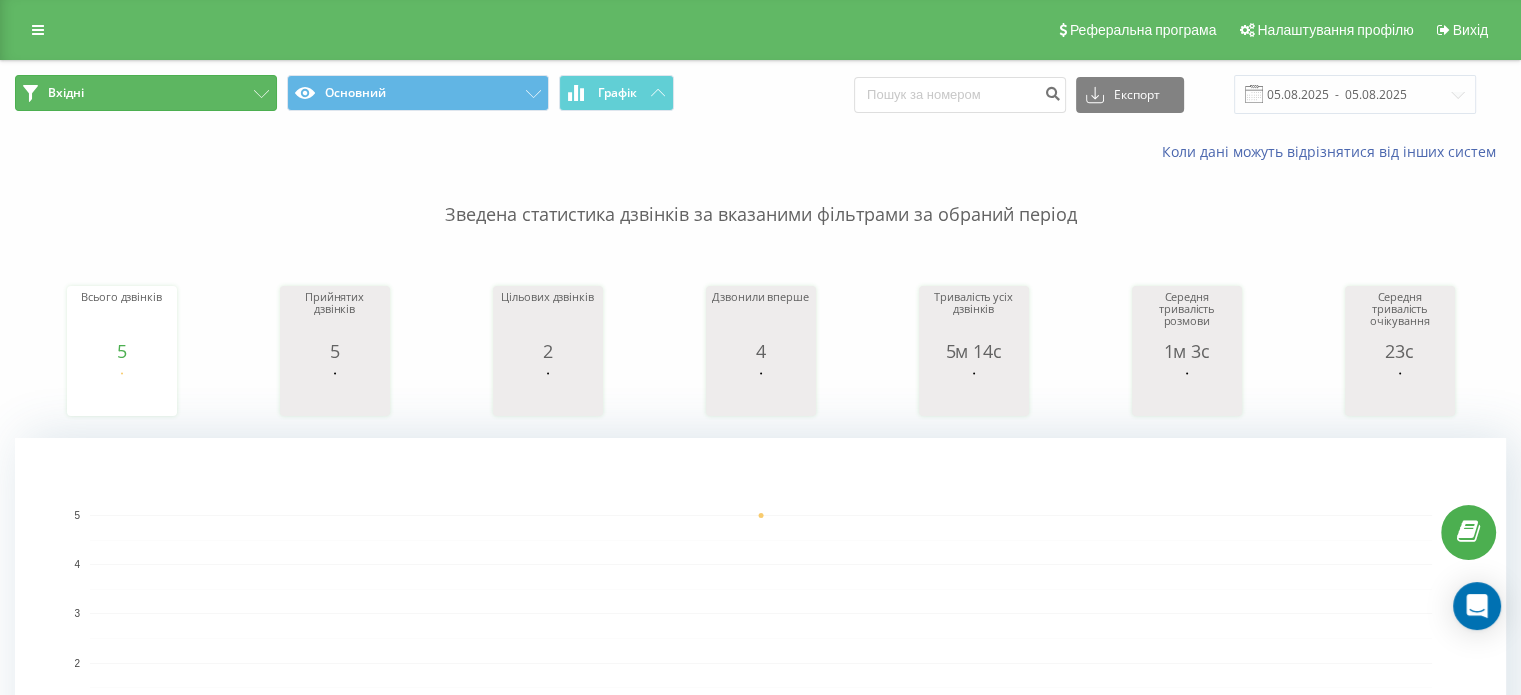 click on "Вхідні" at bounding box center [146, 93] 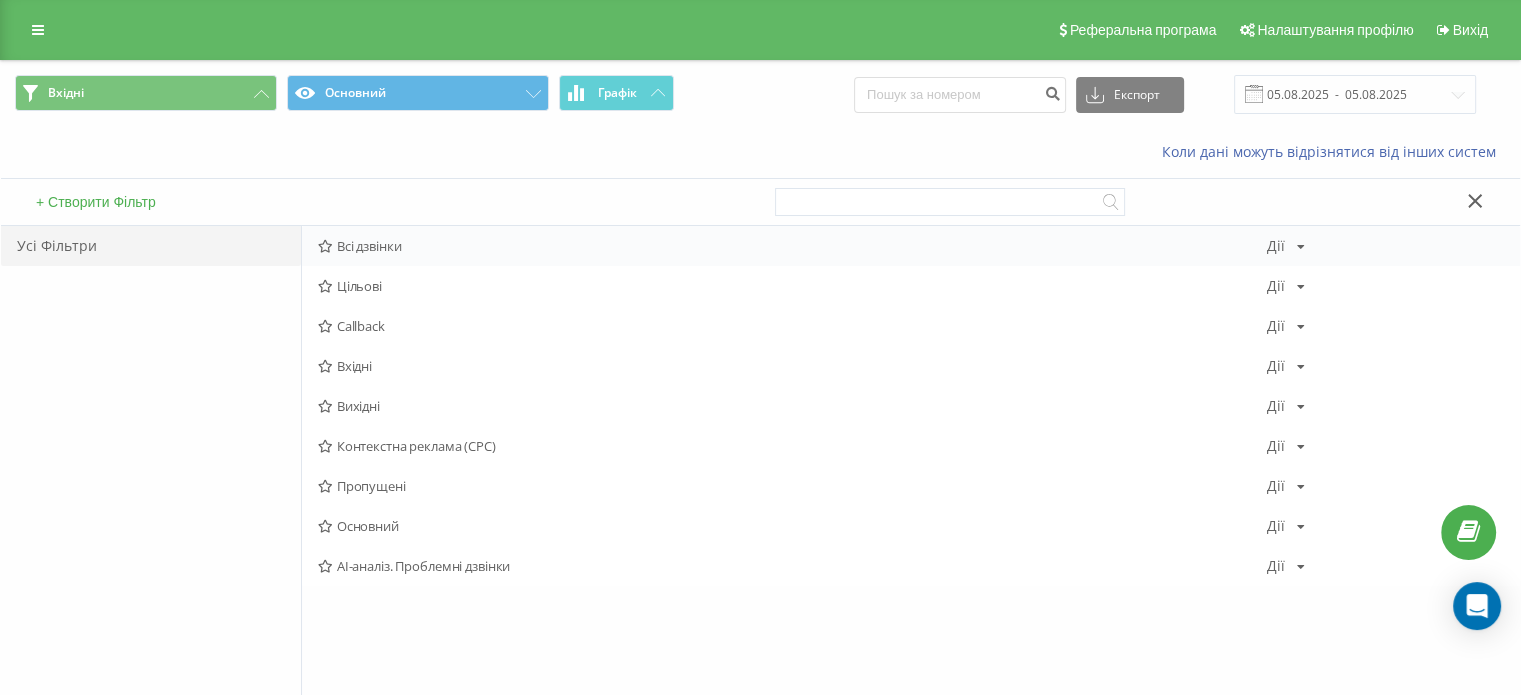 click on "Всі дзвінки" at bounding box center [792, 246] 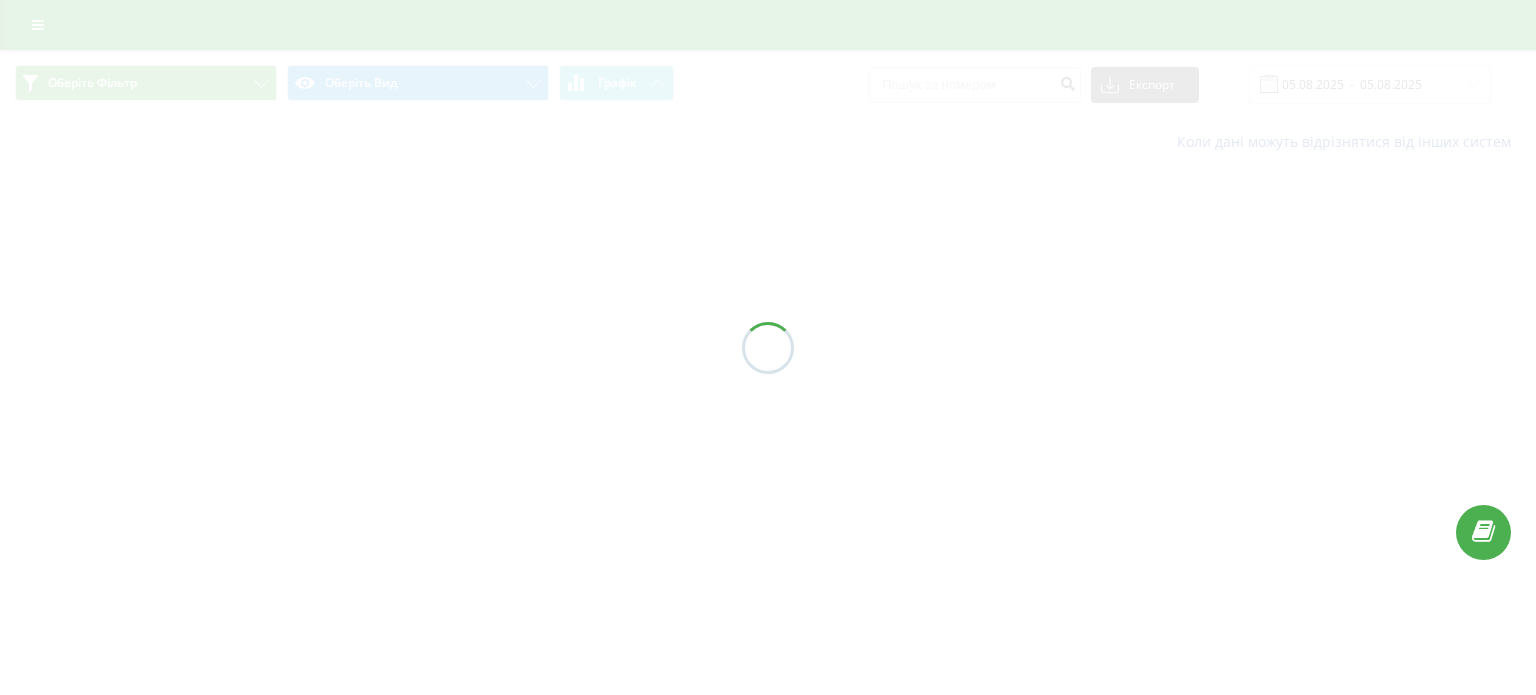 scroll, scrollTop: 0, scrollLeft: 0, axis: both 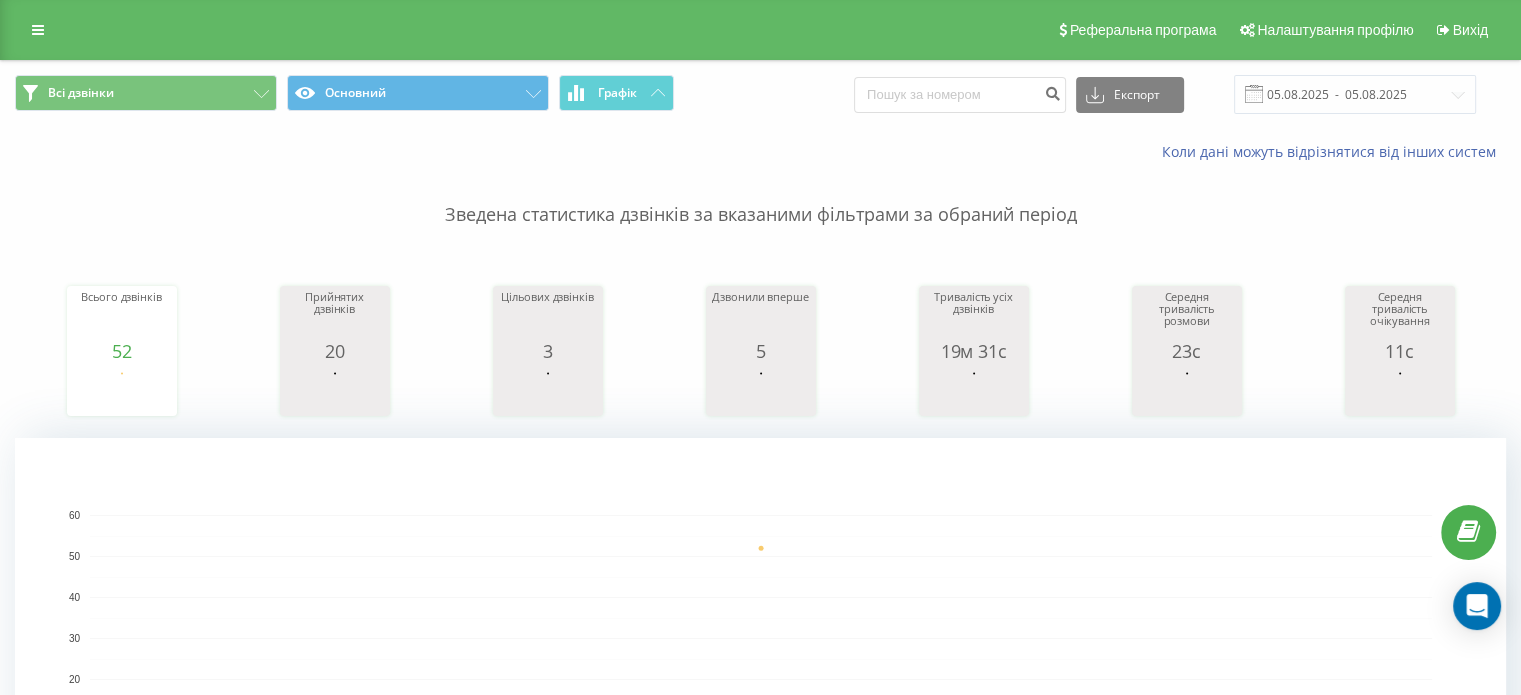 click 